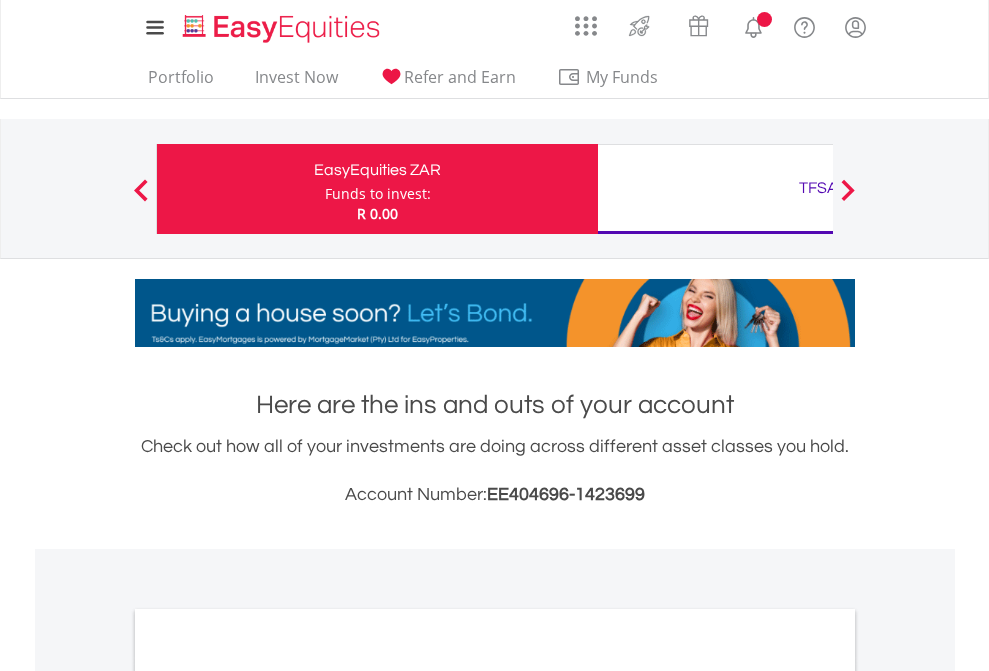 scroll, scrollTop: 0, scrollLeft: 0, axis: both 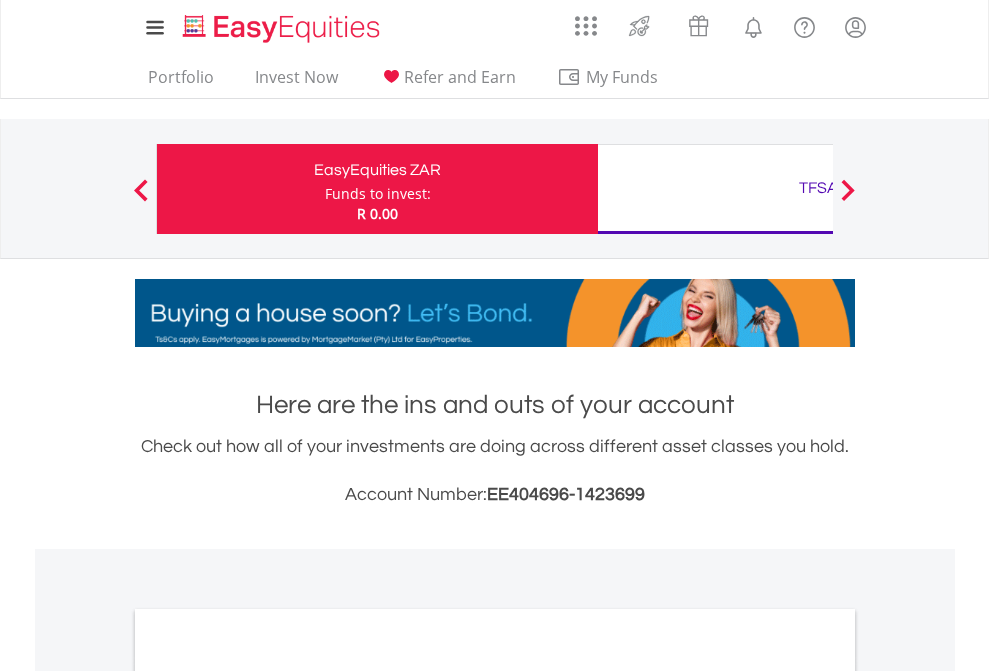 click on "Funds to invest:" at bounding box center (378, 194) 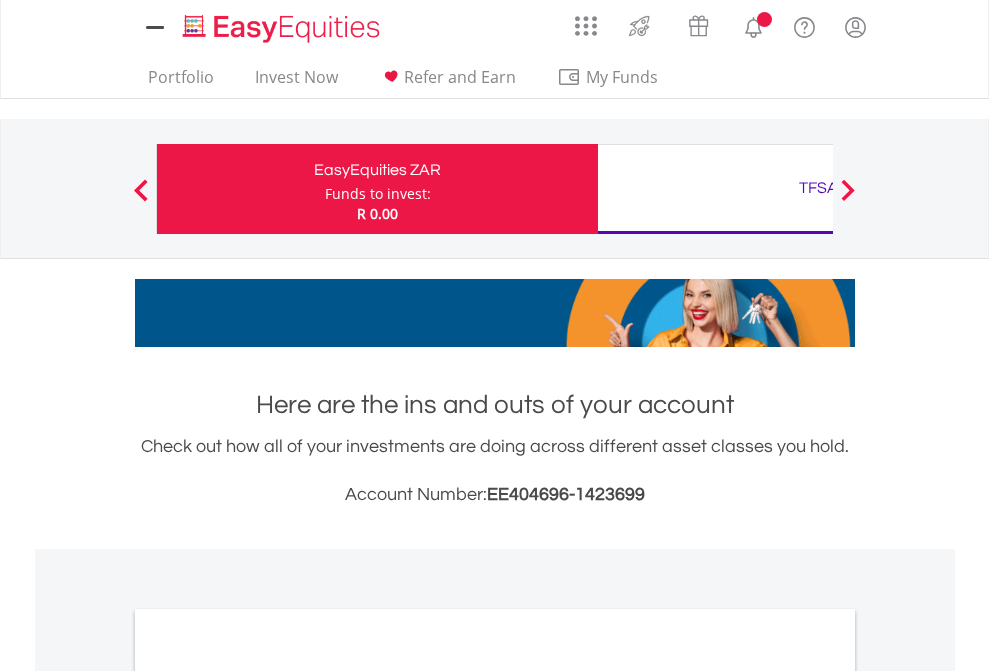 scroll, scrollTop: 0, scrollLeft: 0, axis: both 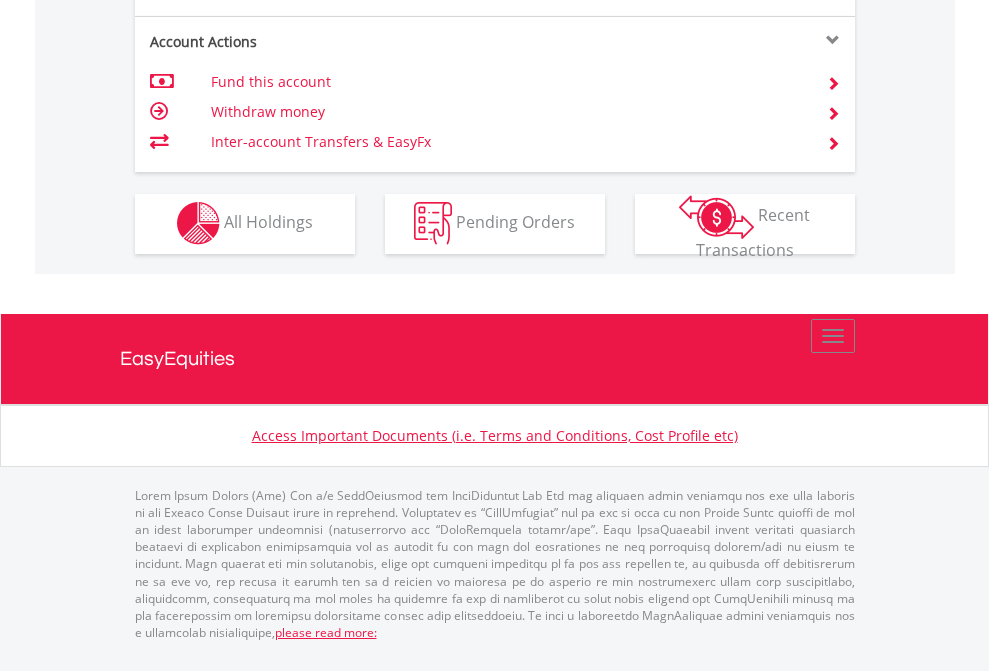 click on "Investment types" at bounding box center (706, -353) 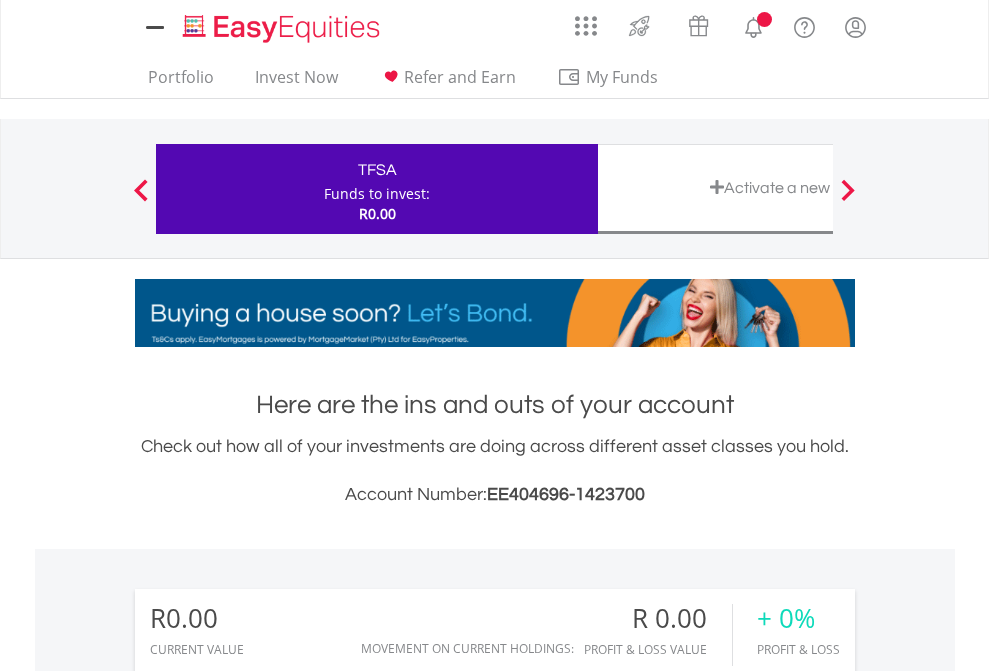 scroll, scrollTop: 0, scrollLeft: 0, axis: both 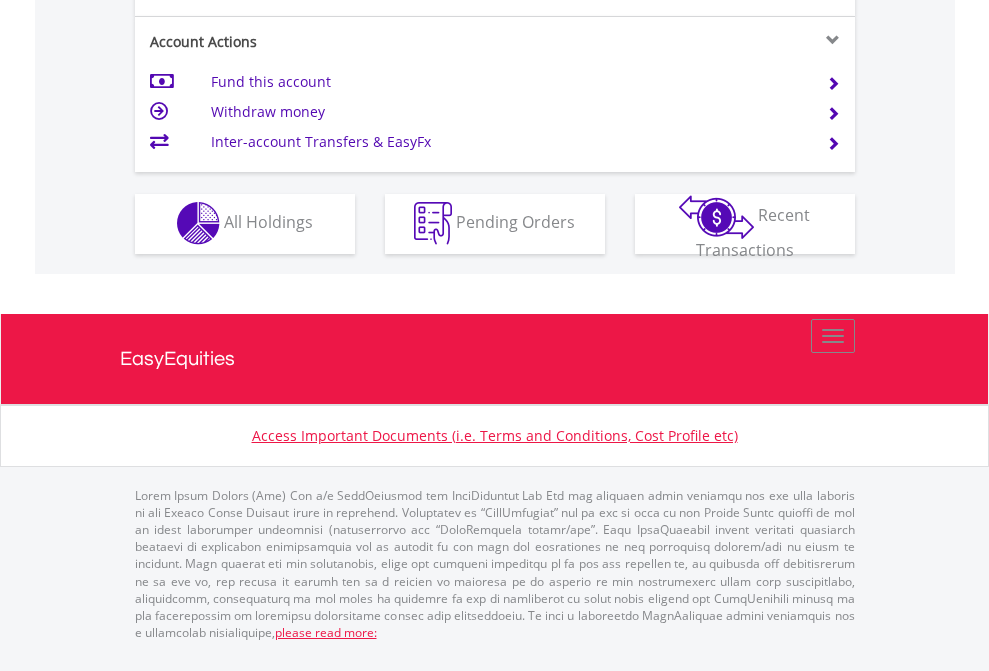 click on "Investment types" at bounding box center [706, -353] 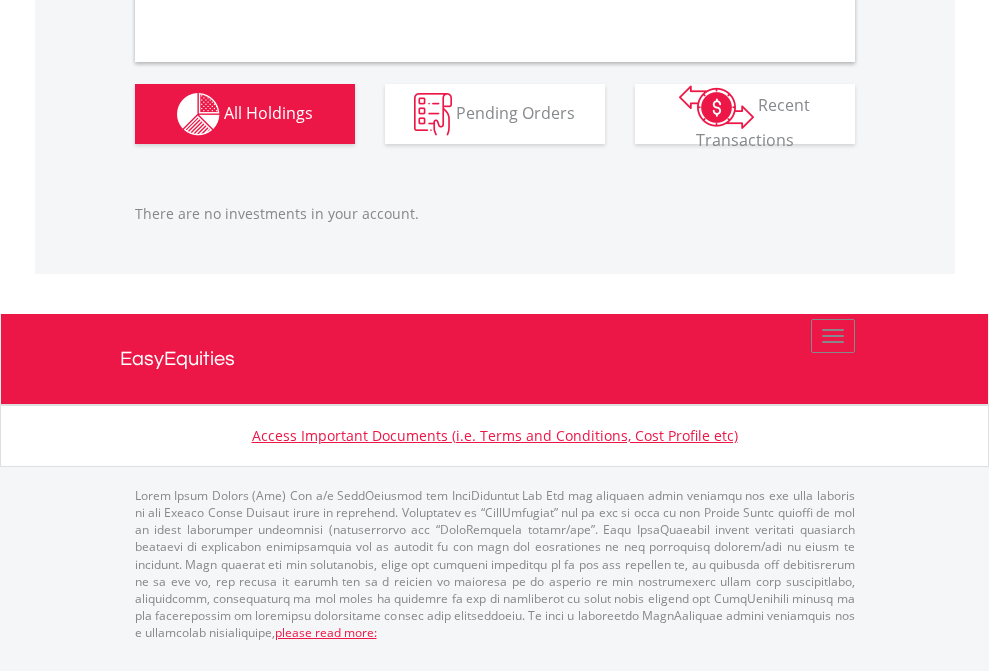 scroll, scrollTop: 1980, scrollLeft: 0, axis: vertical 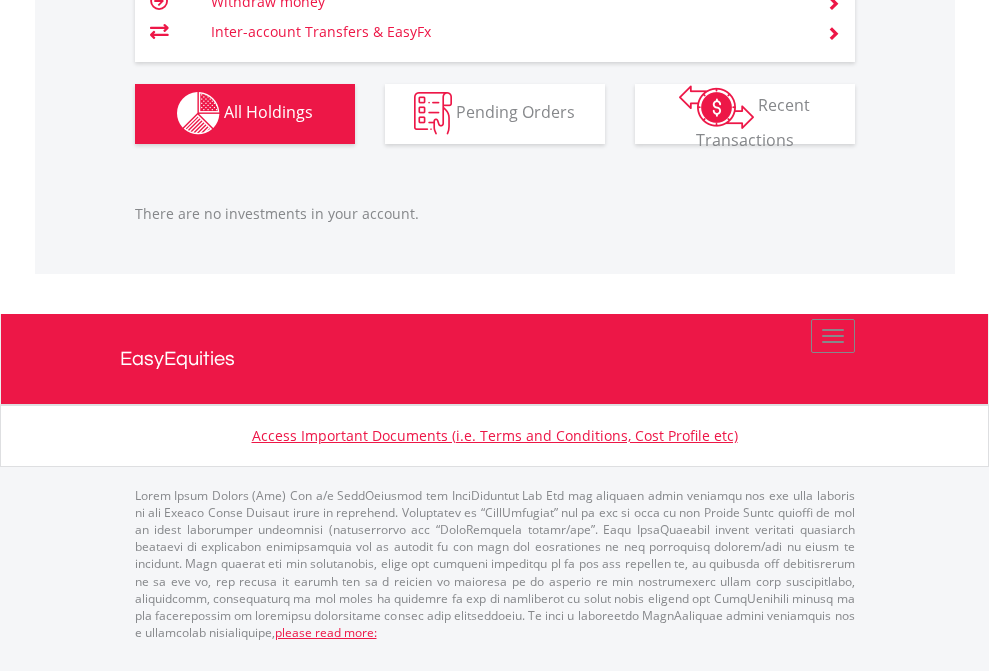 click on "TFSA" at bounding box center (818, -1142) 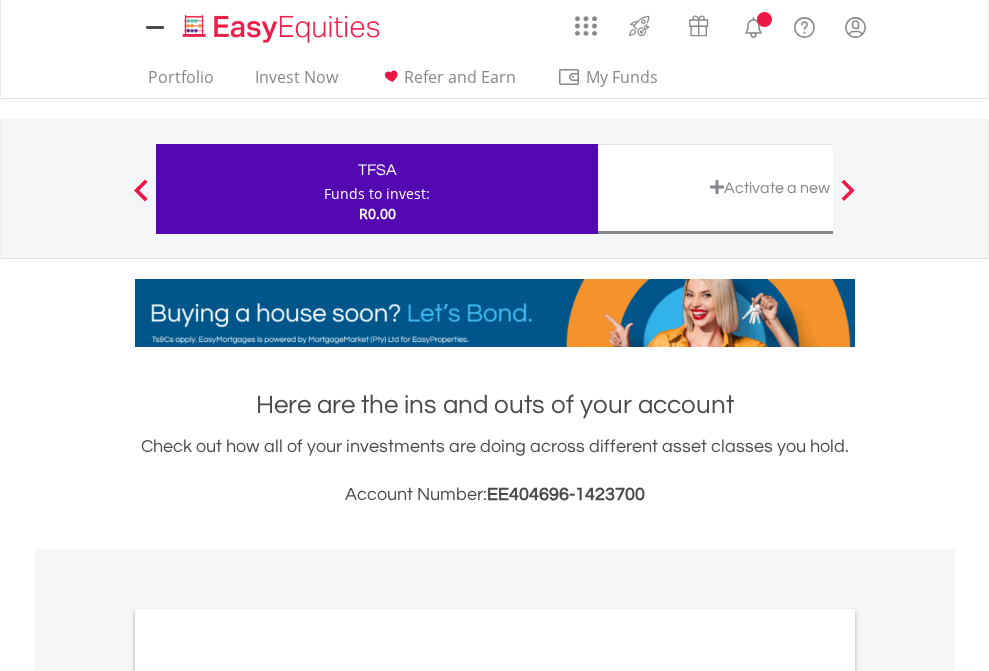 scroll, scrollTop: 0, scrollLeft: 0, axis: both 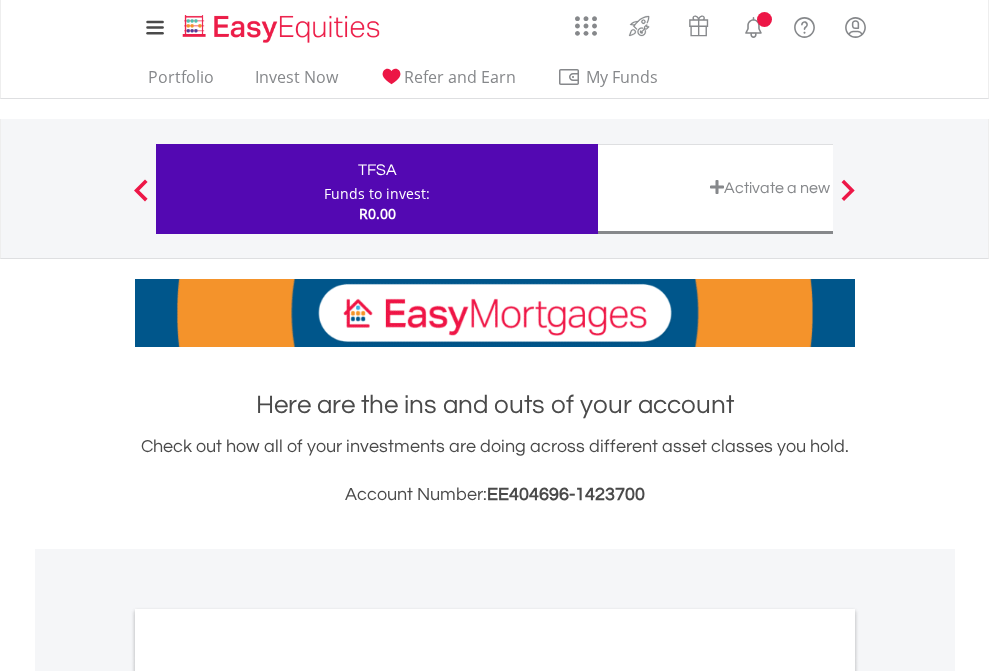 click on "All Holdings" at bounding box center (268, 1096) 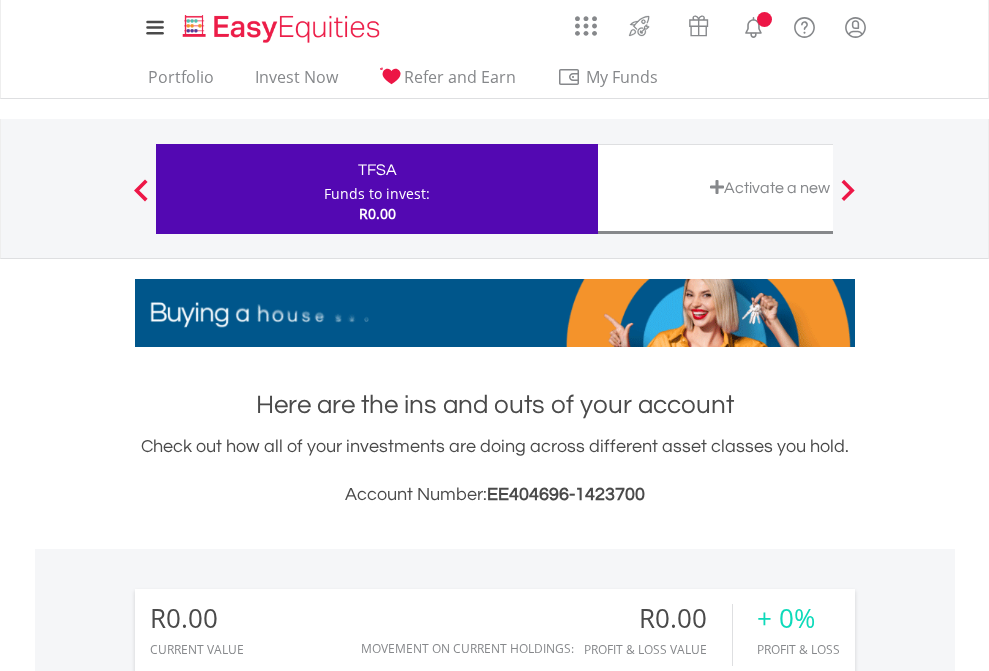 scroll, scrollTop: 1486, scrollLeft: 0, axis: vertical 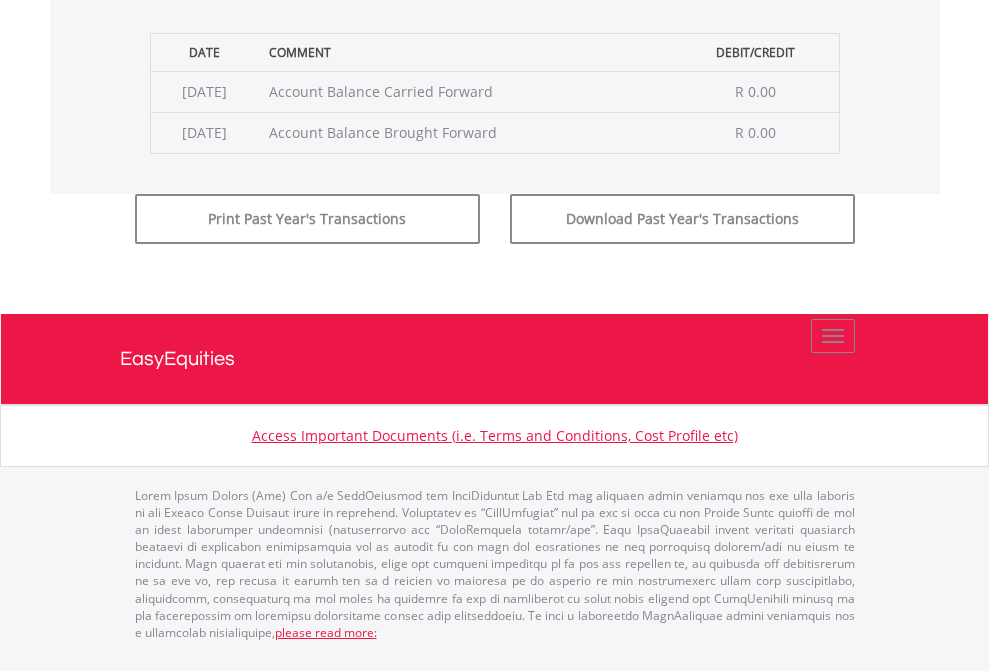 click on "Submit" at bounding box center (714, -183) 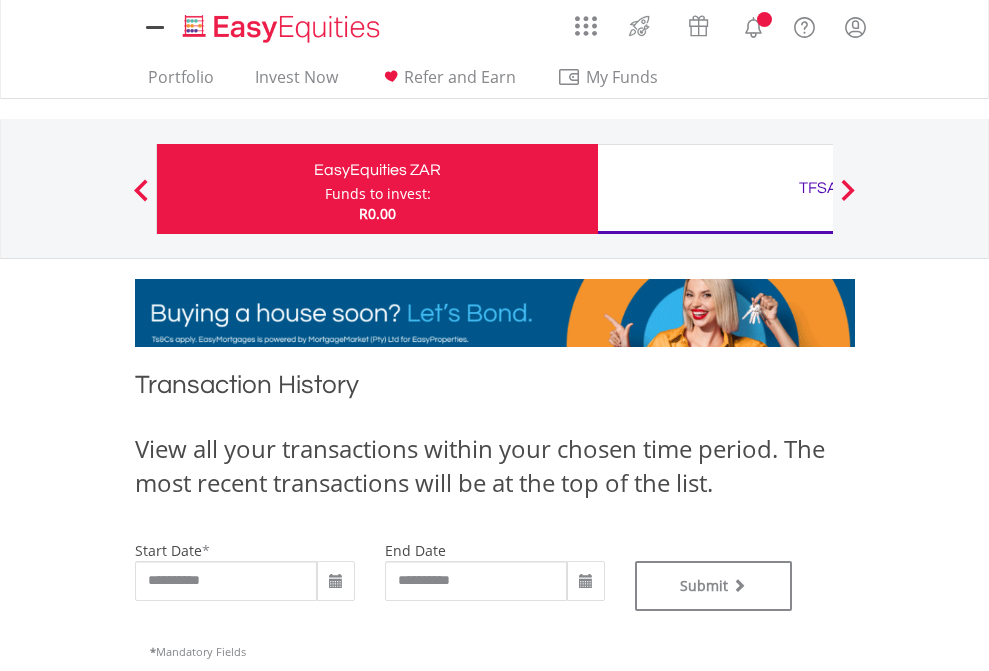 scroll, scrollTop: 0, scrollLeft: 0, axis: both 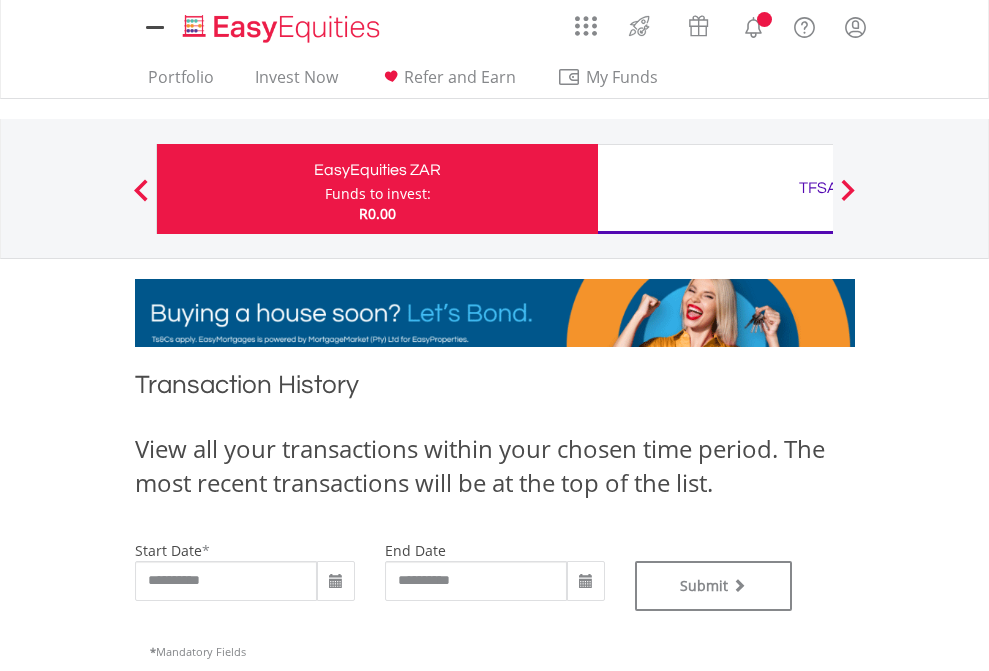 click on "TFSA" at bounding box center [818, 188] 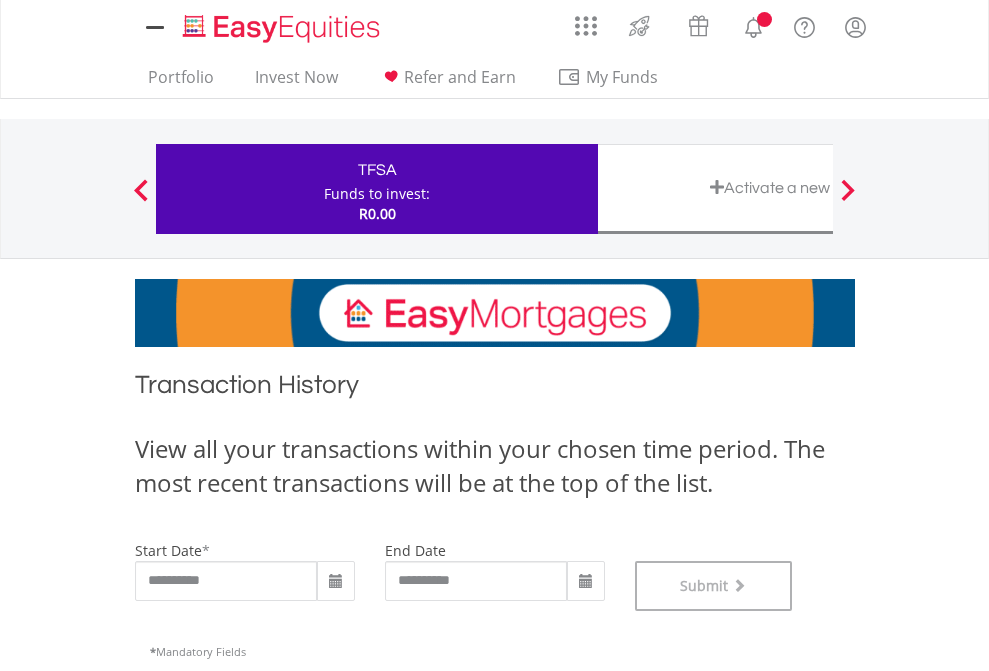 scroll, scrollTop: 811, scrollLeft: 0, axis: vertical 